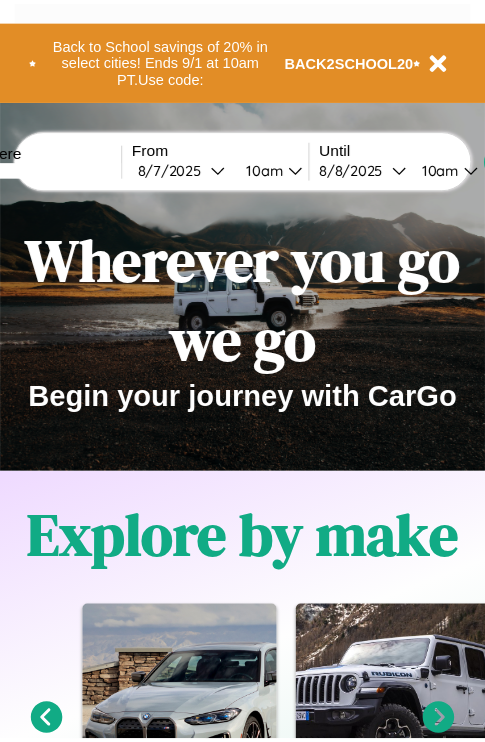 scroll, scrollTop: 0, scrollLeft: 0, axis: both 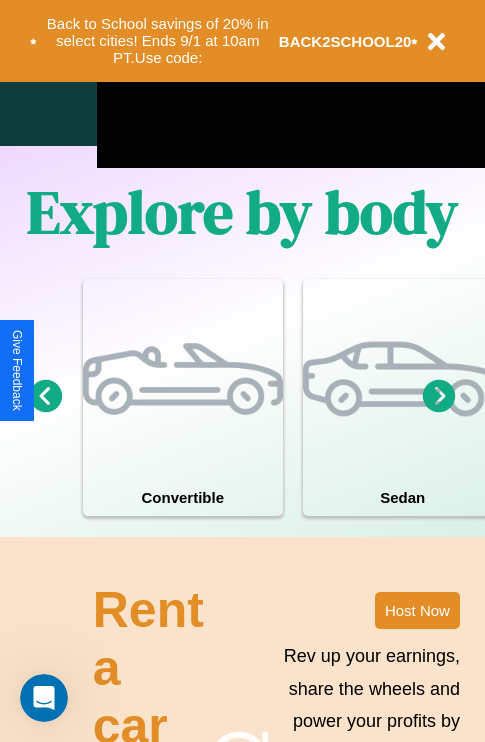 click 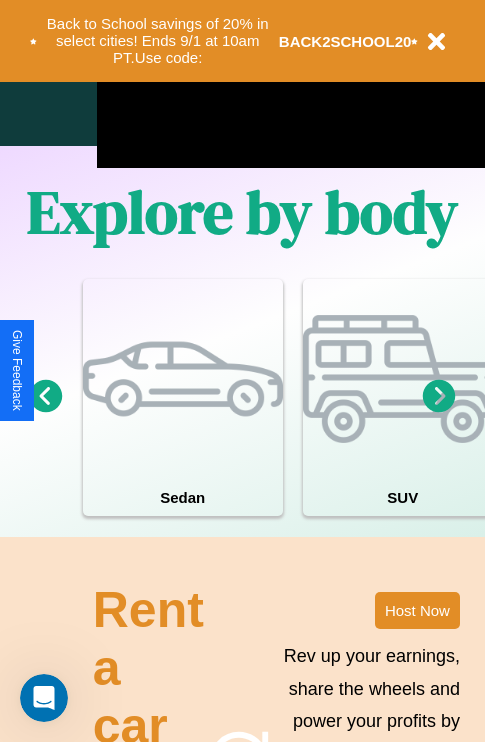 click 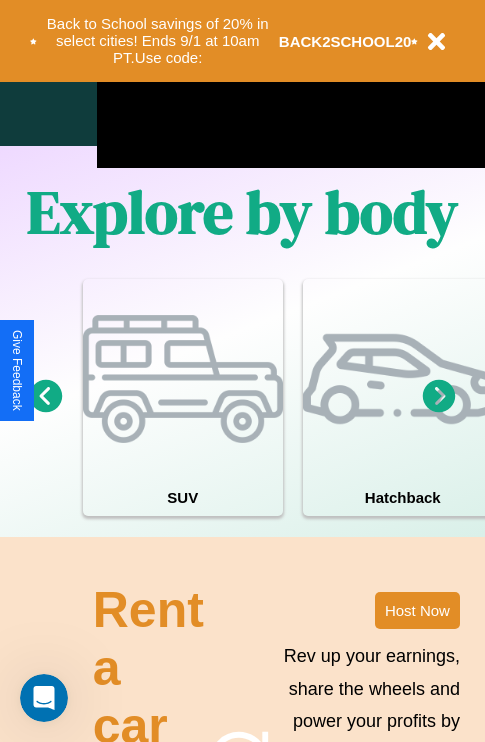 click 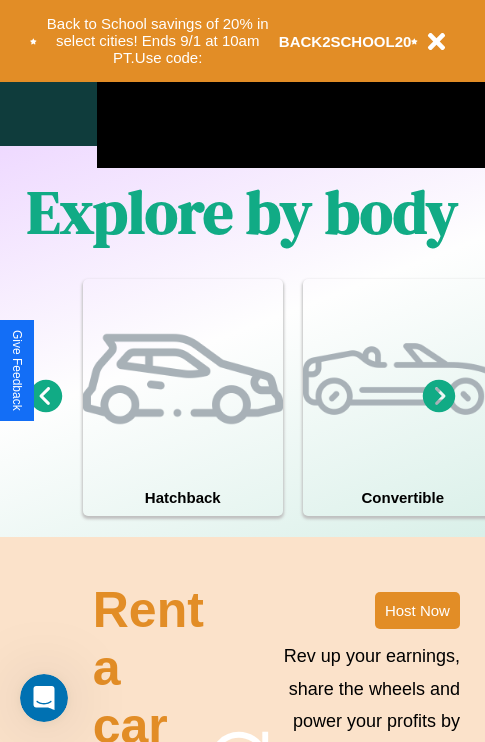 click 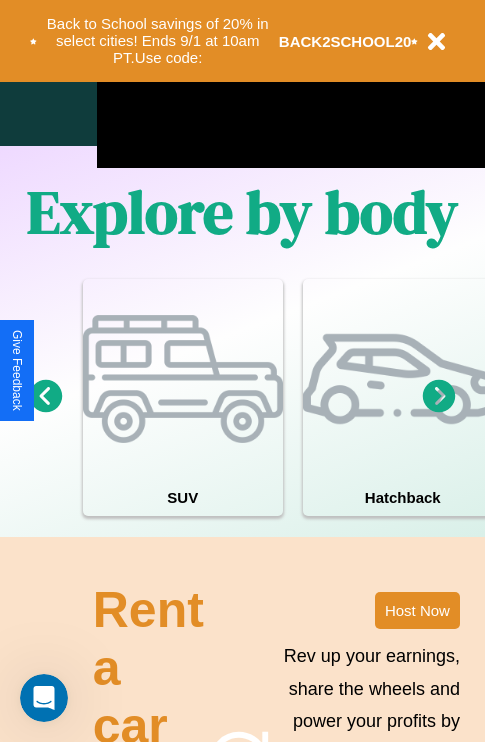 click 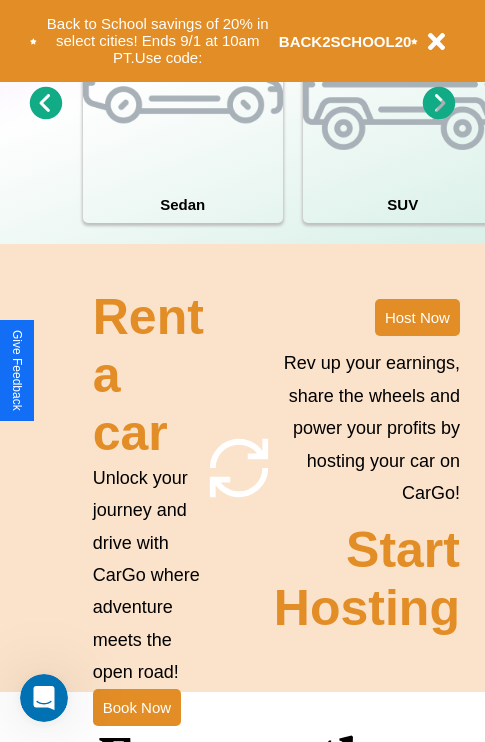 scroll, scrollTop: 1947, scrollLeft: 0, axis: vertical 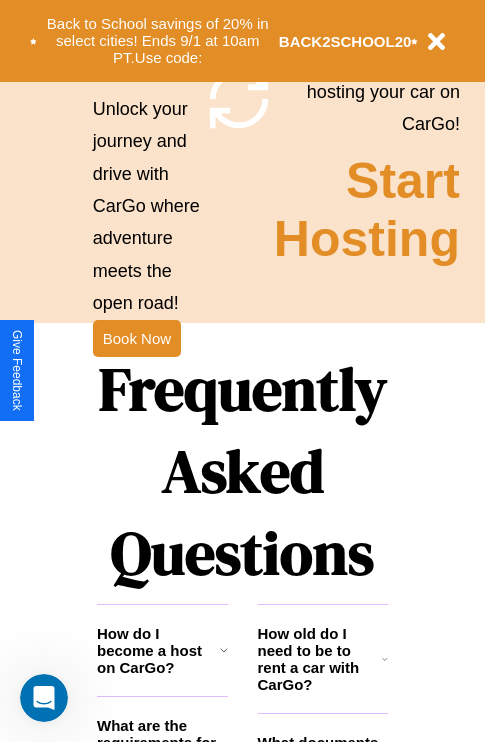 click on "Frequently Asked Questions" at bounding box center [242, 471] 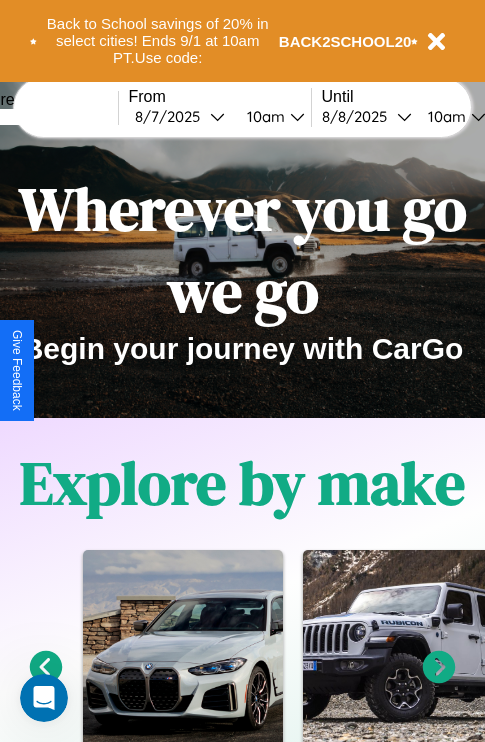 scroll, scrollTop: 0, scrollLeft: 0, axis: both 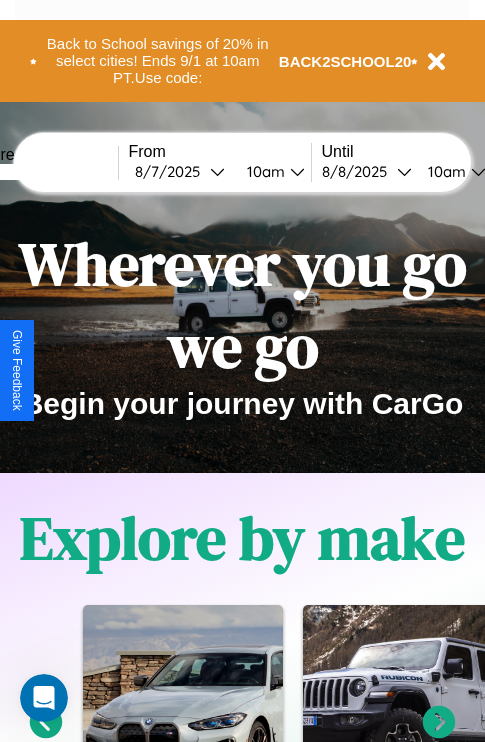 click at bounding box center [43, 172] 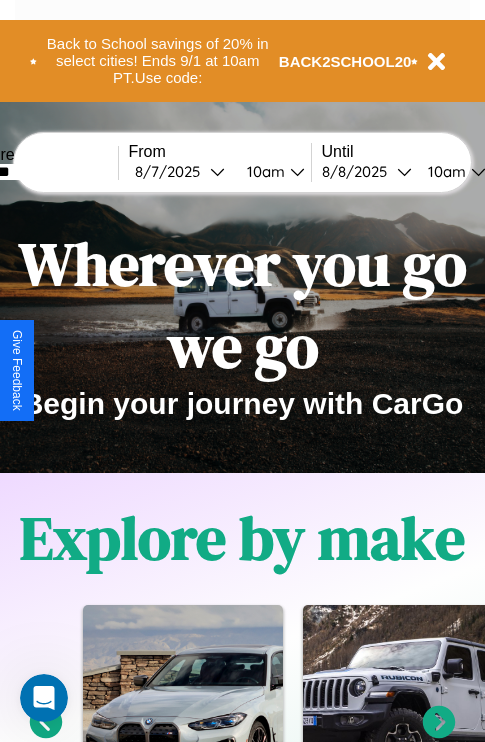 type on "*******" 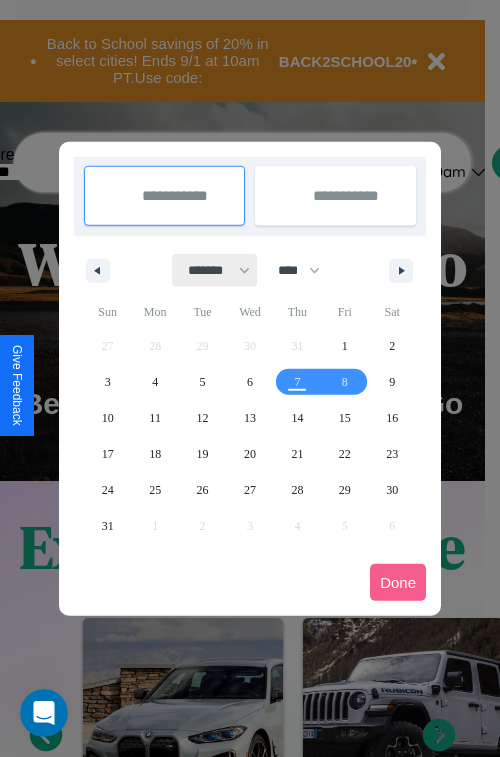 click on "******* ******** ***** ***** *** **** **** ****** ********* ******* ******** ********" at bounding box center (215, 270) 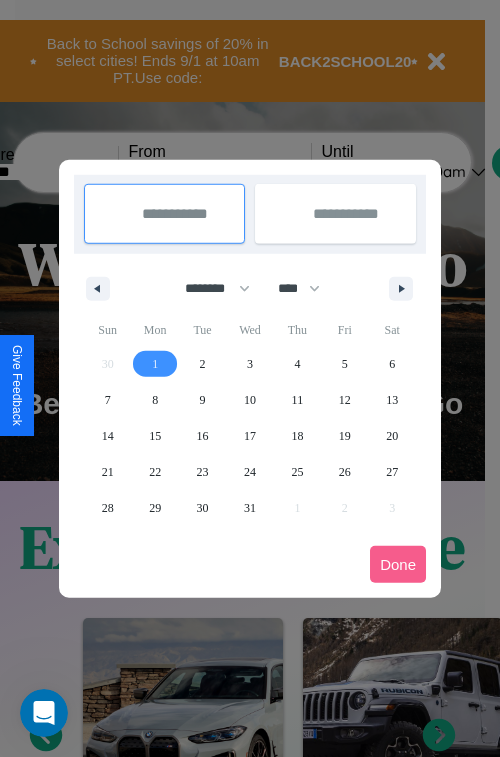 click on "1" at bounding box center (155, 364) 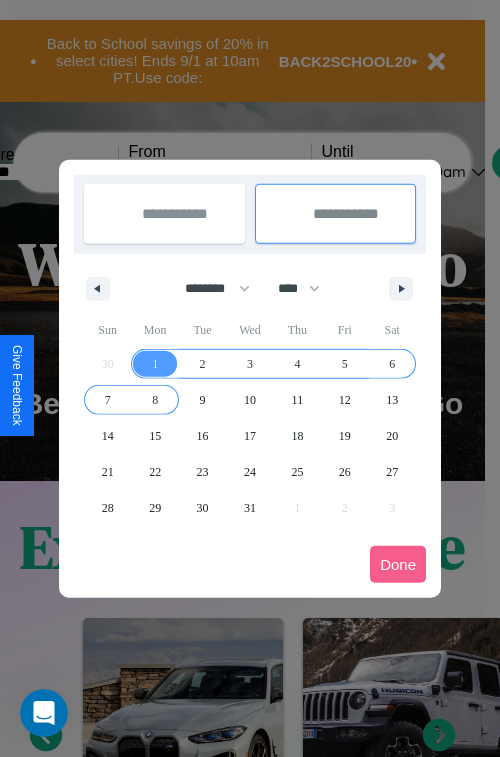 click on "8" at bounding box center [155, 400] 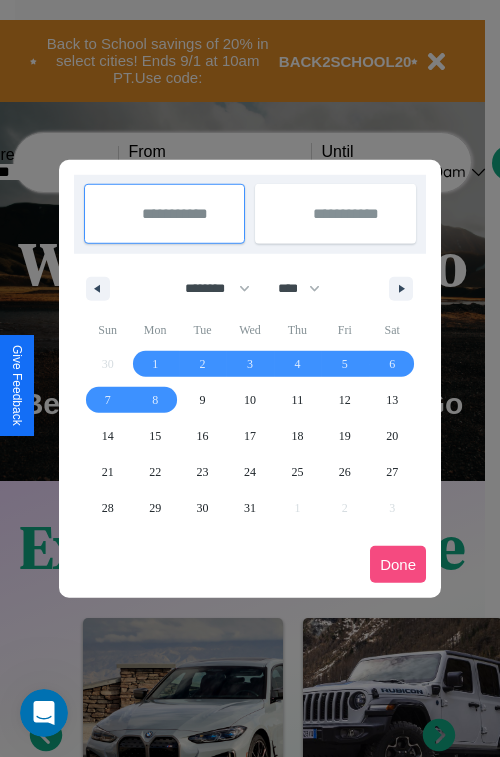 click on "Done" at bounding box center (398, 564) 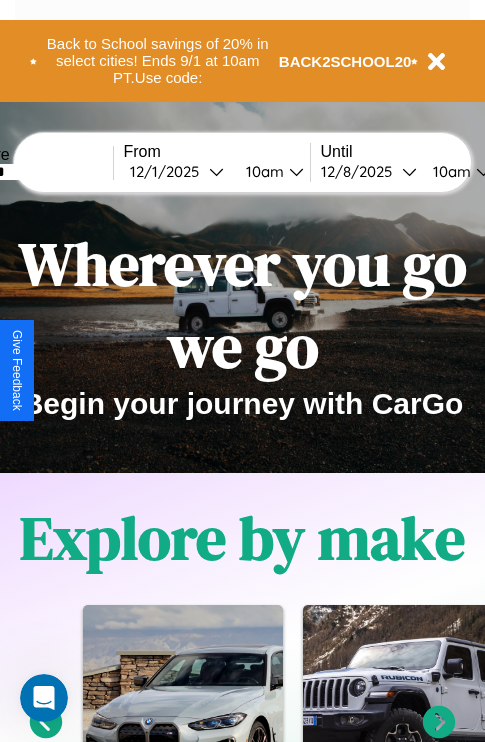 click on "10am" at bounding box center [262, 171] 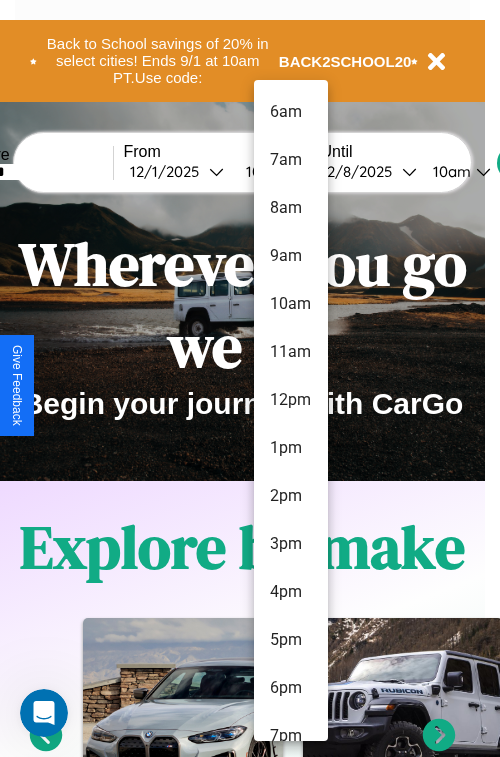 click on "3pm" at bounding box center [291, 544] 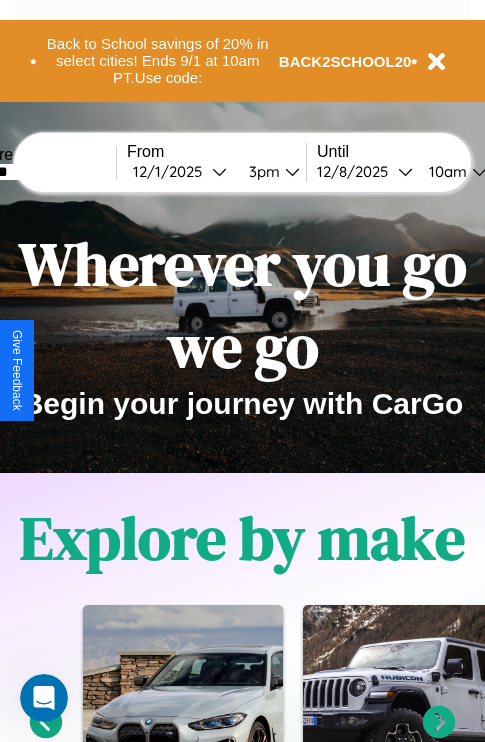 click on "10am" at bounding box center (445, 171) 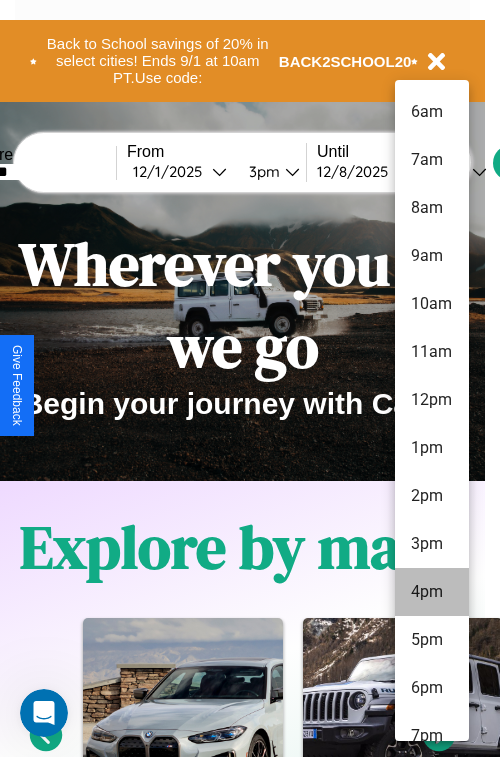 click on "4pm" at bounding box center [432, 592] 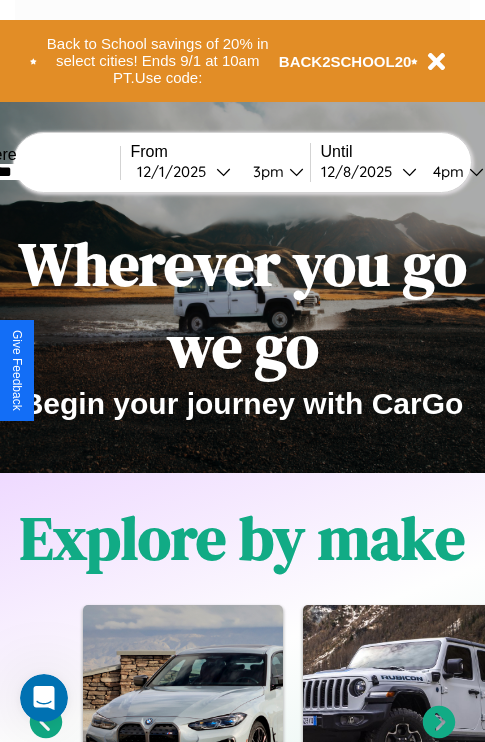scroll, scrollTop: 0, scrollLeft: 66, axis: horizontal 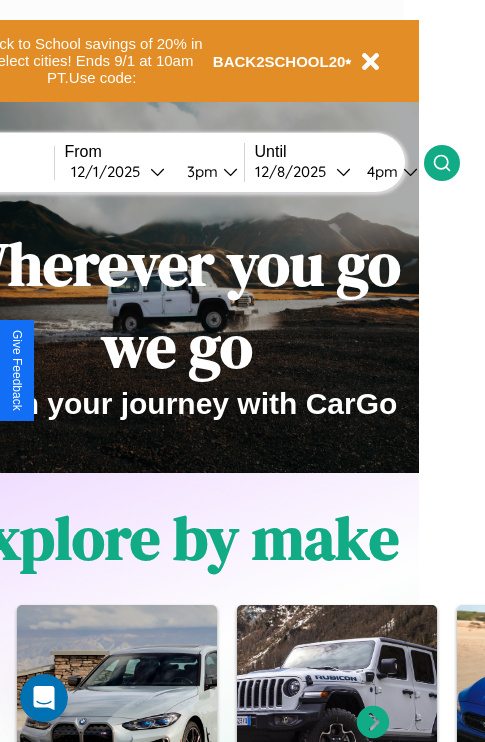 click 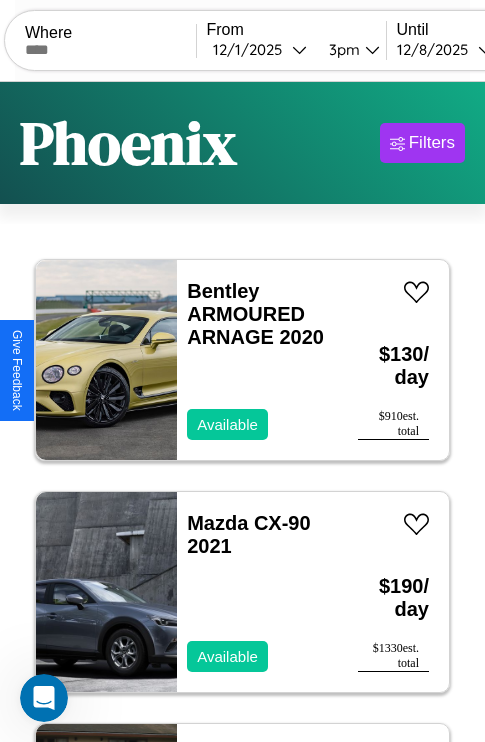 scroll, scrollTop: 89, scrollLeft: 0, axis: vertical 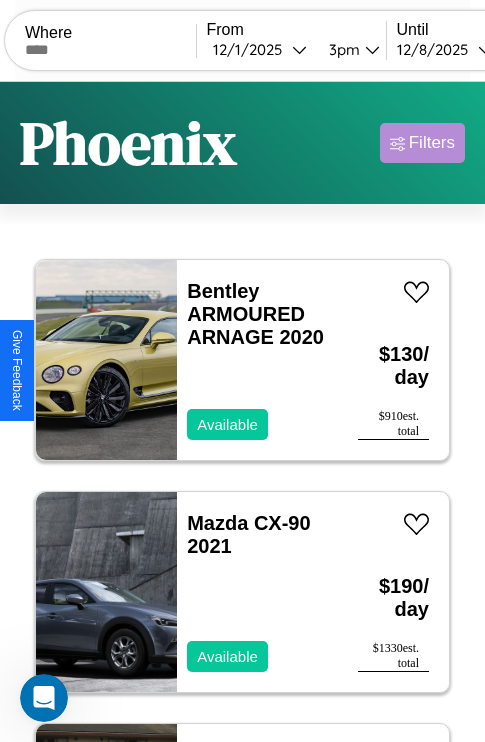 click on "Filters" at bounding box center [432, 143] 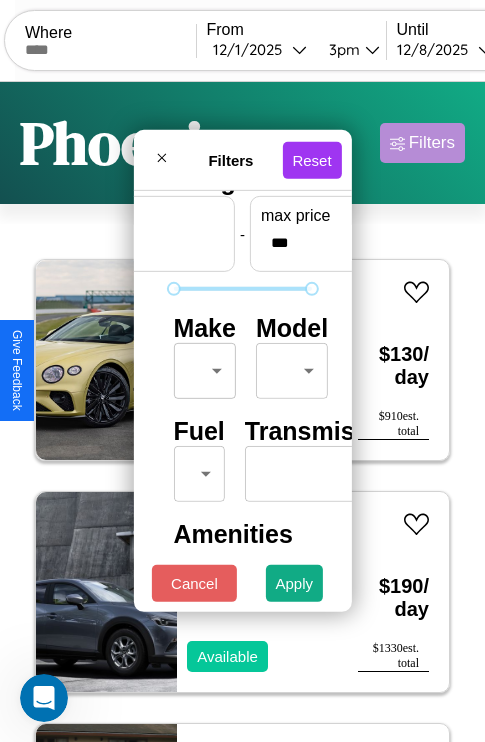 scroll, scrollTop: 59, scrollLeft: 0, axis: vertical 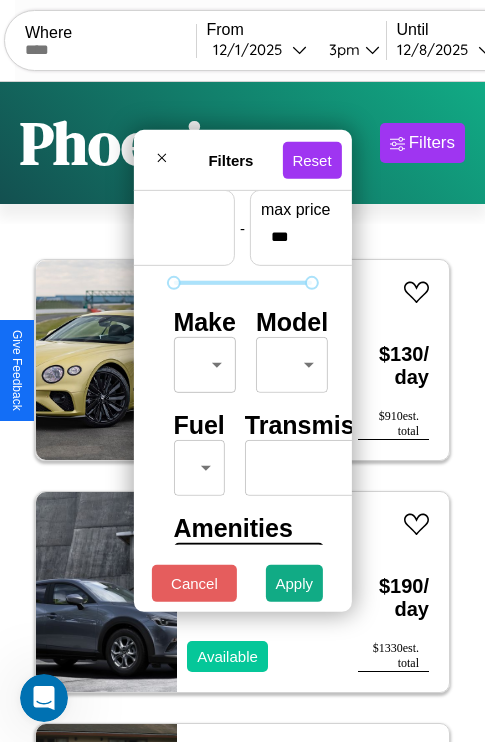 click on "CarGo Where From [DATE] [TIME] Until [DATE] [TIME] Become a Host Login Sign Up [CITY] Filters 135  cars in this area These cars can be picked up in this city. Bentley   ARMOURED ARNAGE   2020 Available $ 130  / day $ 910  est. total Mazda   CX-90   2021 Available $ 190  / day $ 1330  est. total Ferrari   456 MGTA   2021 Available $ 150  / day $ 1050  est. total Buick   LeSabre   2014 Unavailable $ 80  / day $ 560  est. total Jaguar   XF   2021 Available $ 40  / day $ 280  est. total Dodge   Avenger   2018 Available $ 130  / day $ 910  est. total Volkswagen   Atlas Cross Sport   2020 Unavailable $ 100  / day $ 700  est. total Lexus   SC   2016 Available $ 160  / day $ 1120  est. total Subaru   Forester   2018 Available $ 170  / day $ 1190  est. total Chevrolet   Military Truck   2023 Available $ 80  / day $ 560  est. total Ferrari   308GTB Quattrovalvole   2014 Available $ 130  / day $ 910  est. total Honda   CB500XA   2014 Available $ 70  / day $ 490  est. total Jaguar   XE   2020 Available $ 100 $" at bounding box center [242, 412] 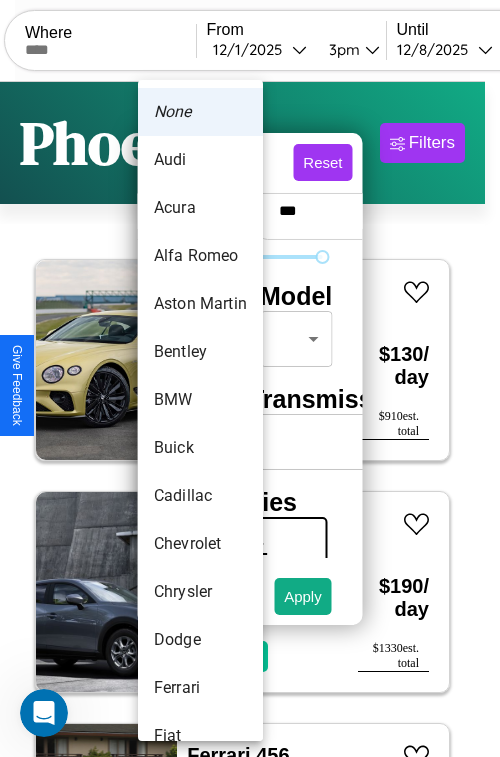 click on "BMW" at bounding box center (200, 400) 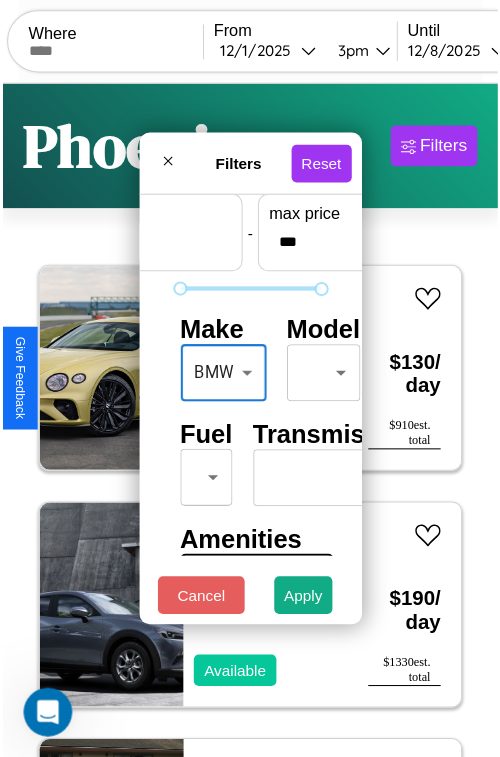 scroll, scrollTop: 162, scrollLeft: 63, axis: both 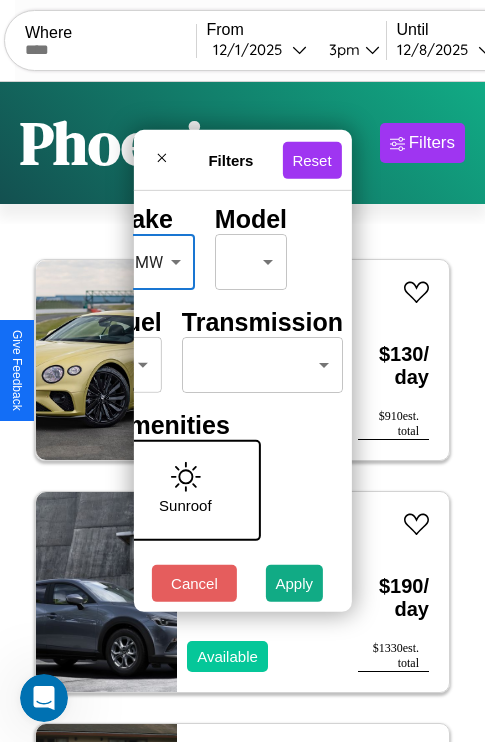 click on "CarGo Where From [DATE] [TIME] Until [DATE] [TIME] Become a Host Login Sign Up [CITY] Filters 135  cars in this area These cars can be picked up in this city. Bentley   ARMOURED ARNAGE   2020 Available $ 130  / day $ 910  est. total Mazda   CX-90   2021 Available $ 190  / day $ 1330  est. total Ferrari   456 MGTA   2021 Available $ 150  / day $ 1050  est. total Buick   LeSabre   2014 Unavailable $ 80  / day $ 560  est. total Jaguar   XF   2021 Available $ 40  / day $ 280  est. total Dodge   Avenger   2018 Available $ 130  / day $ 910  est. total Volkswagen   Atlas Cross Sport   2020 Unavailable $ 100  / day $ 700  est. total Lexus   SC   2016 Available $ 160  / day $ 1120  est. total Subaru   Forester   2018 Available $ 170  / day $ 1190  est. total Chevrolet   Military Truck   2023 Available $ 80  / day $ 560  est. total Ferrari   308GTB Quattrovalvole   2014 Available $ 130  / day $ 910  est. total Honda   CB500XA   2014 Available $ 70  / day $ 490  est. total Jaguar   XE   2020 Available $ 100 $" at bounding box center [242, 412] 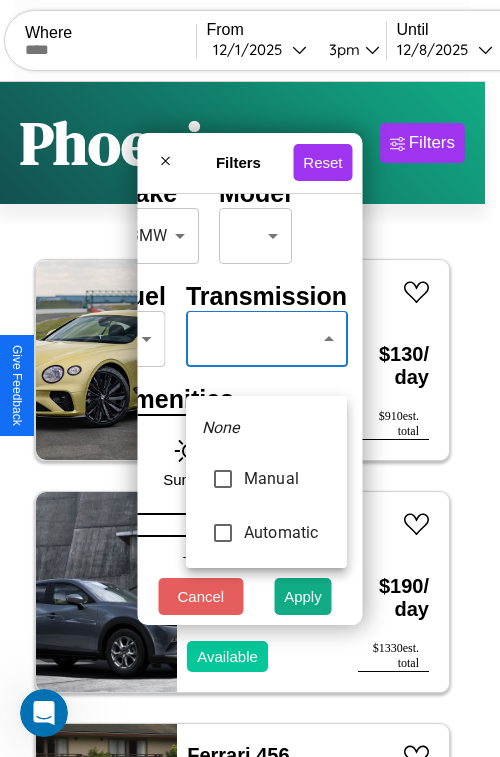 type on "*********" 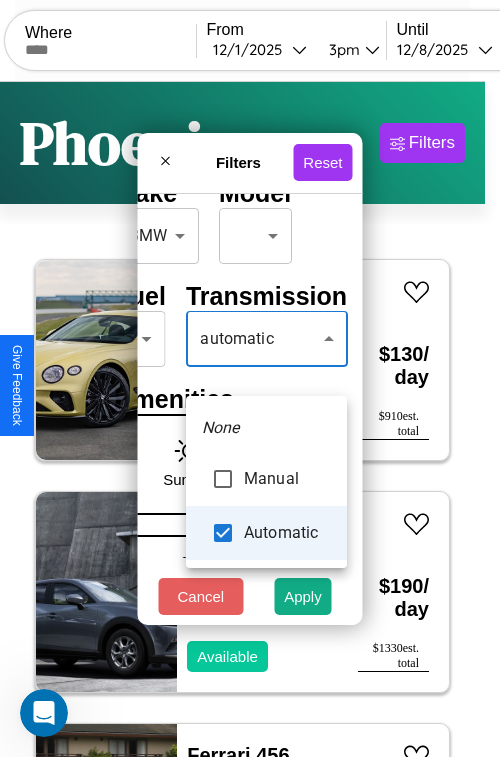 click at bounding box center (250, 378) 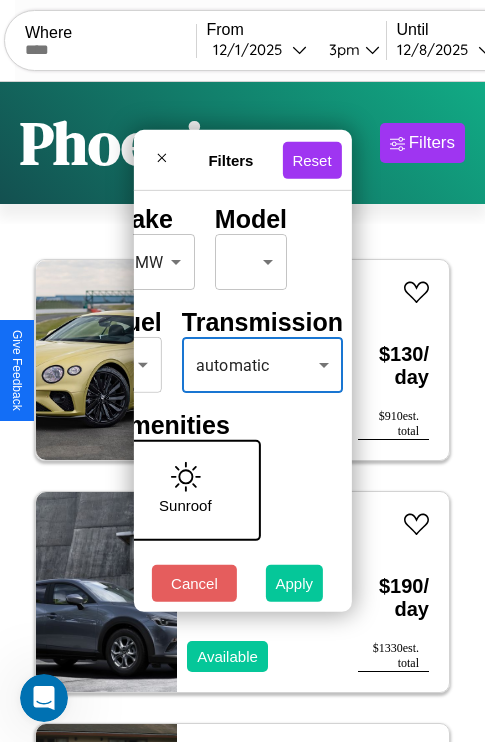 click on "Apply" at bounding box center [295, 583] 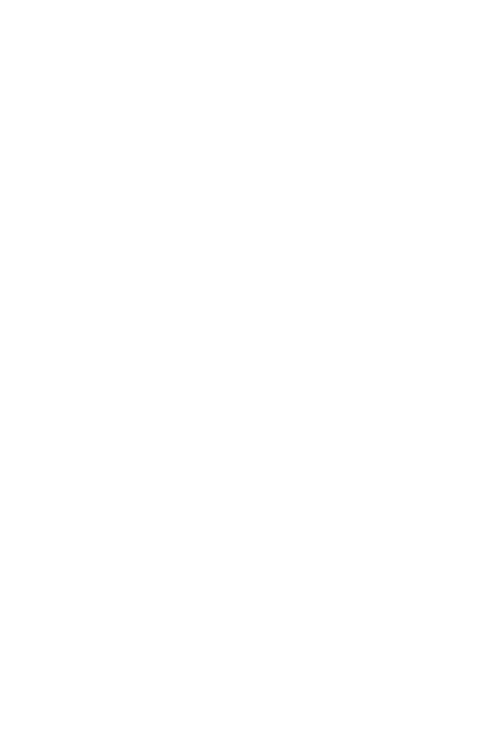 scroll, scrollTop: 0, scrollLeft: 0, axis: both 